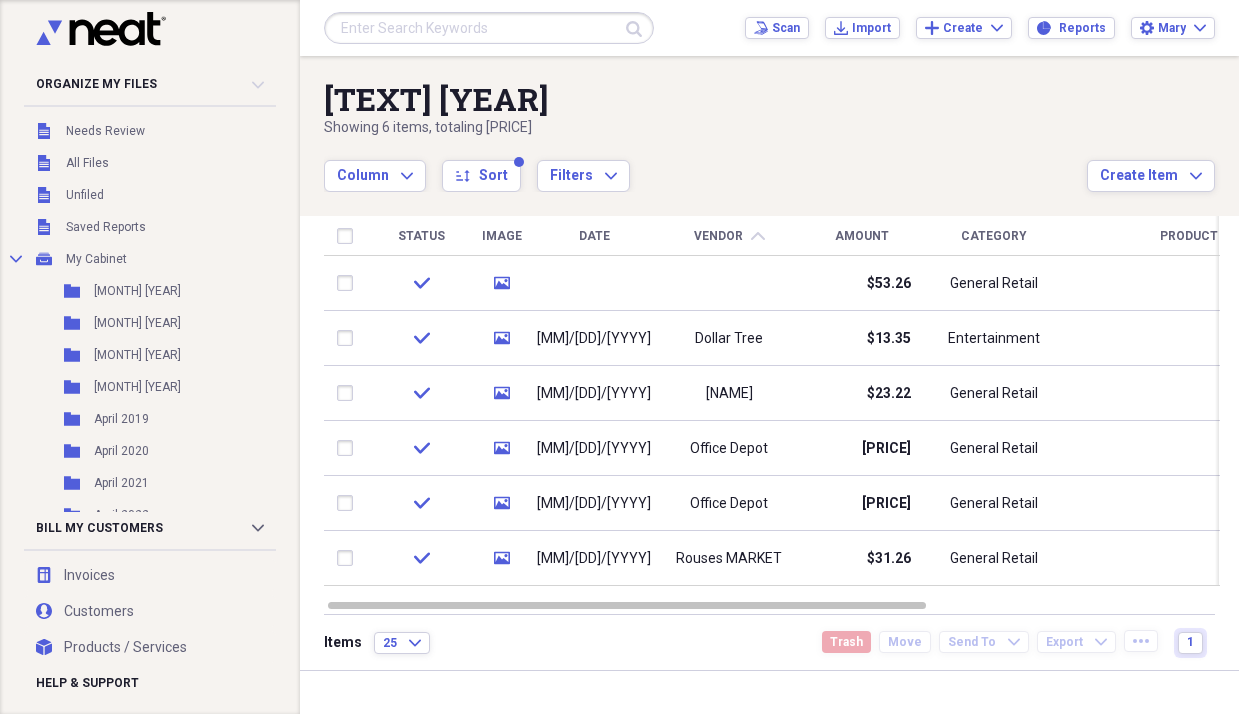 scroll, scrollTop: 0, scrollLeft: 0, axis: both 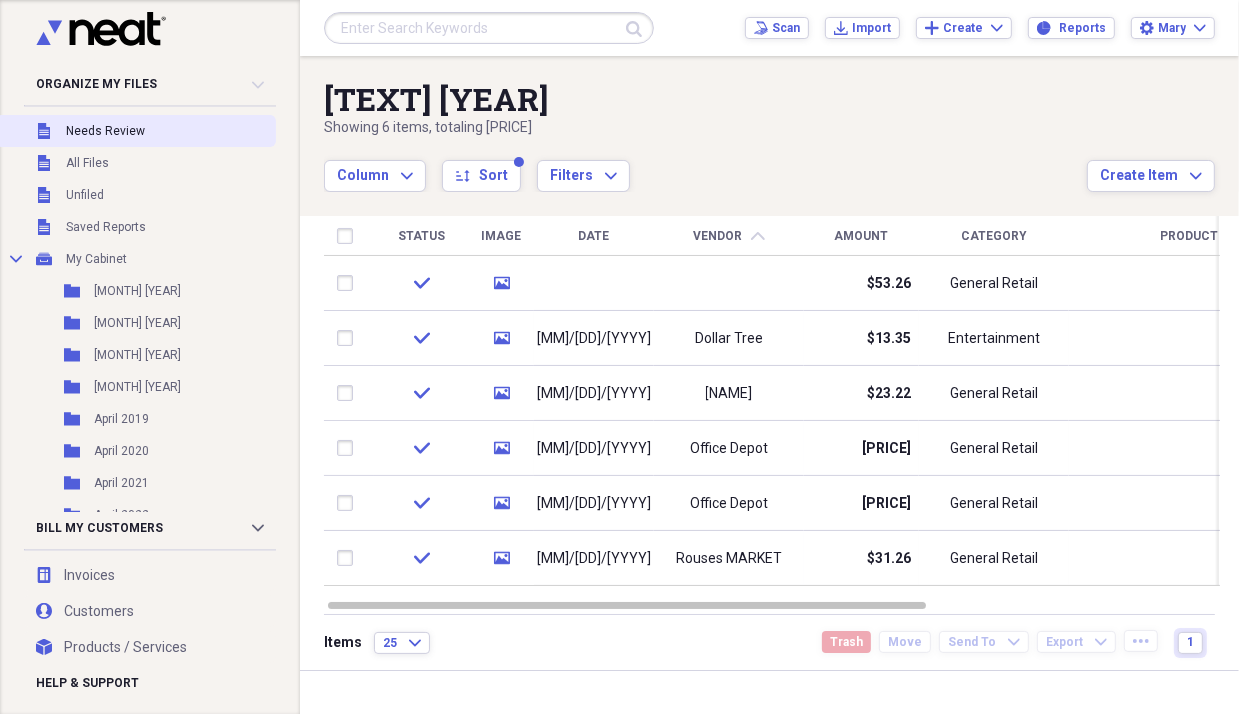 click on "Unfiled Needs Review" at bounding box center (136, 131) 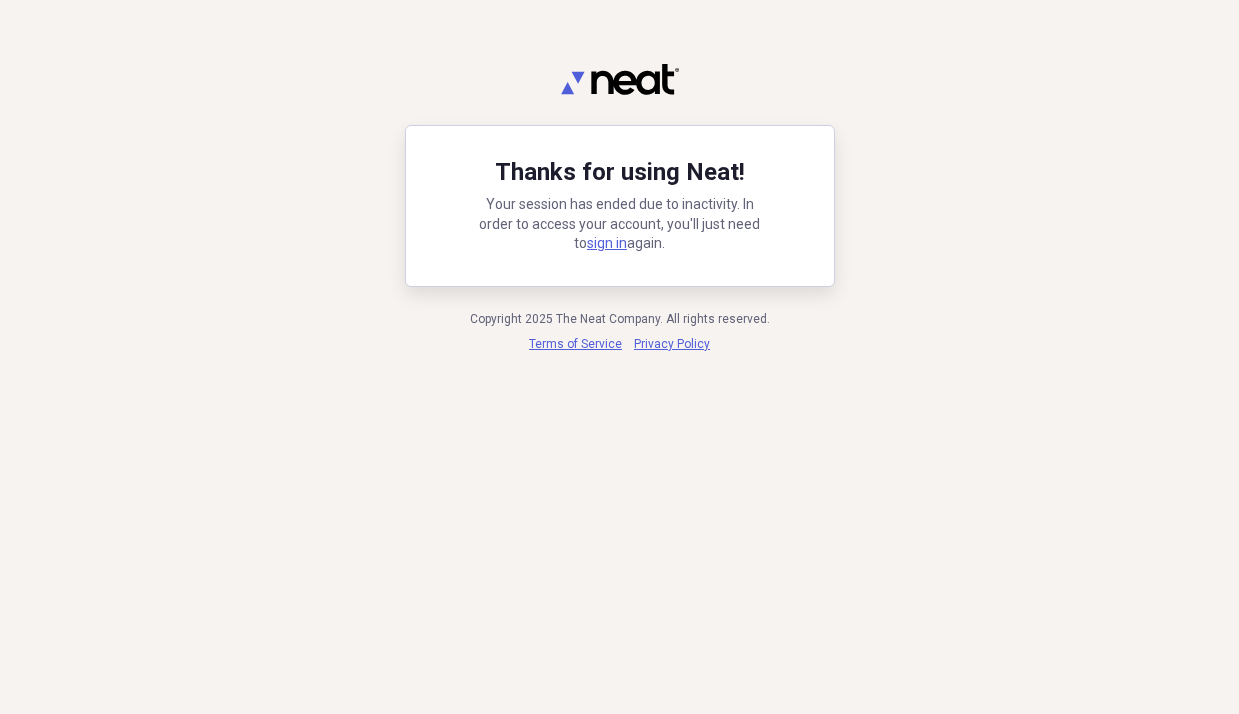 scroll, scrollTop: 0, scrollLeft: 0, axis: both 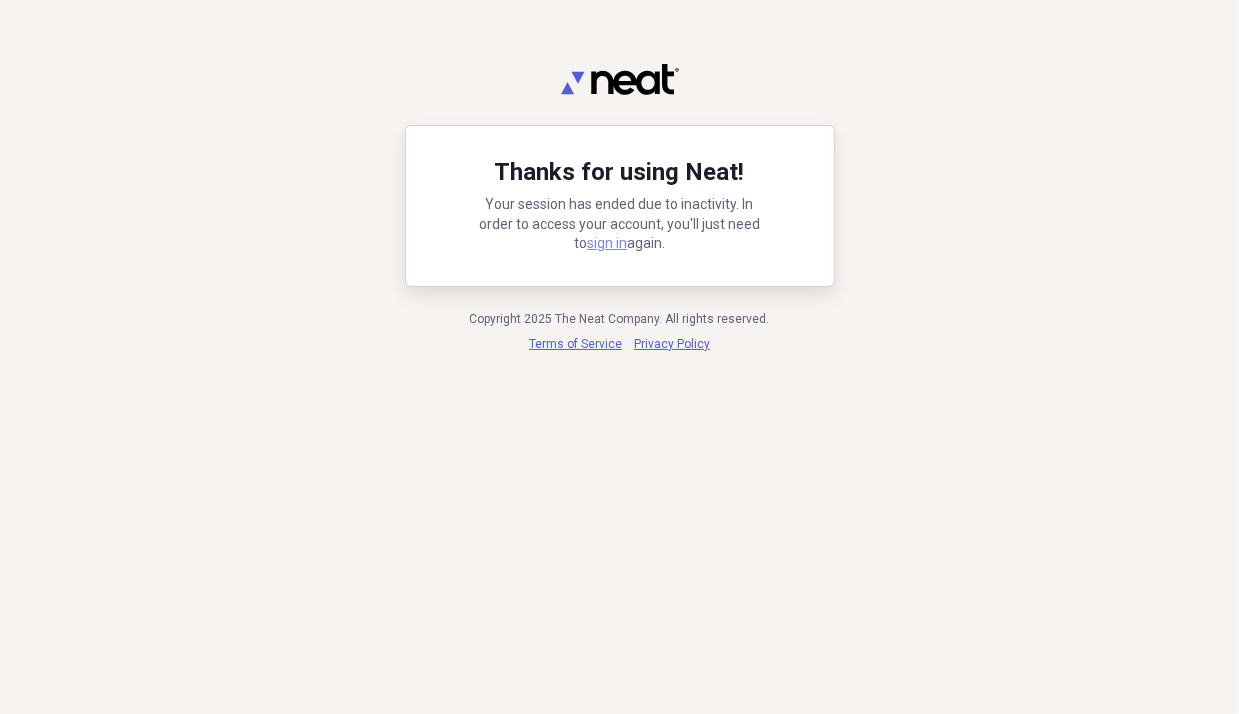 click on "sign in" at bounding box center [607, 243] 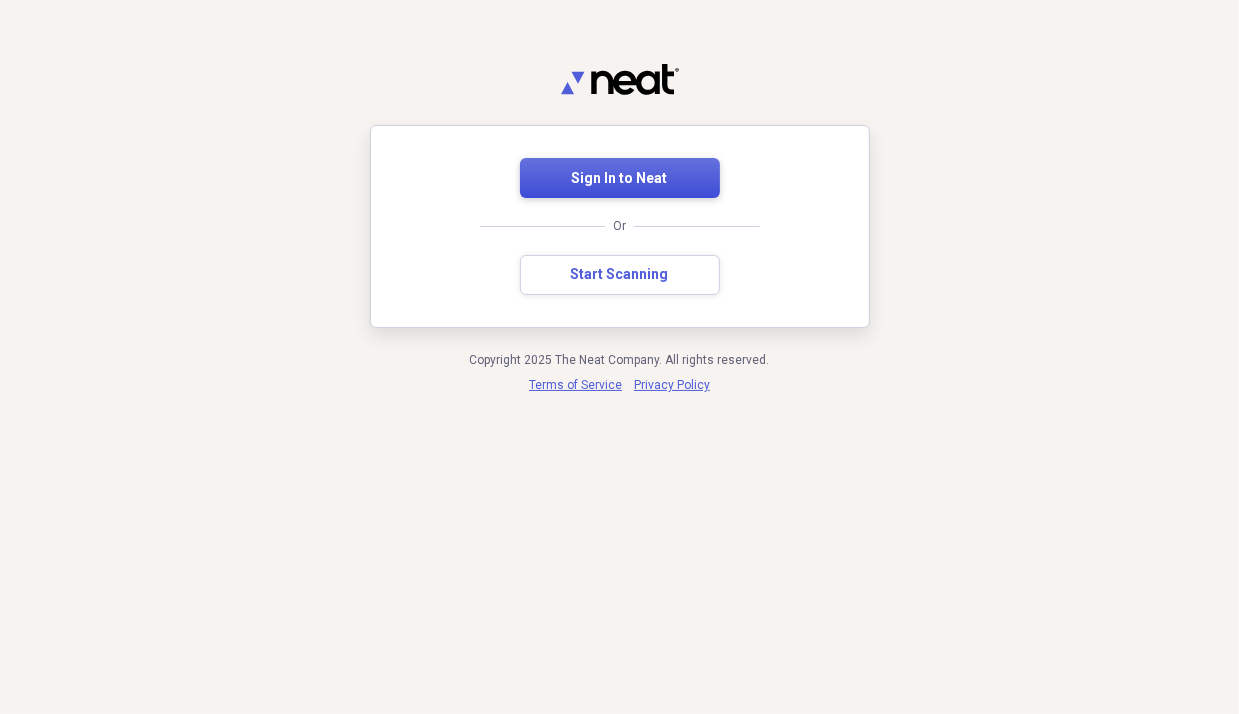 click on "Sign In to Neat" at bounding box center (620, 179) 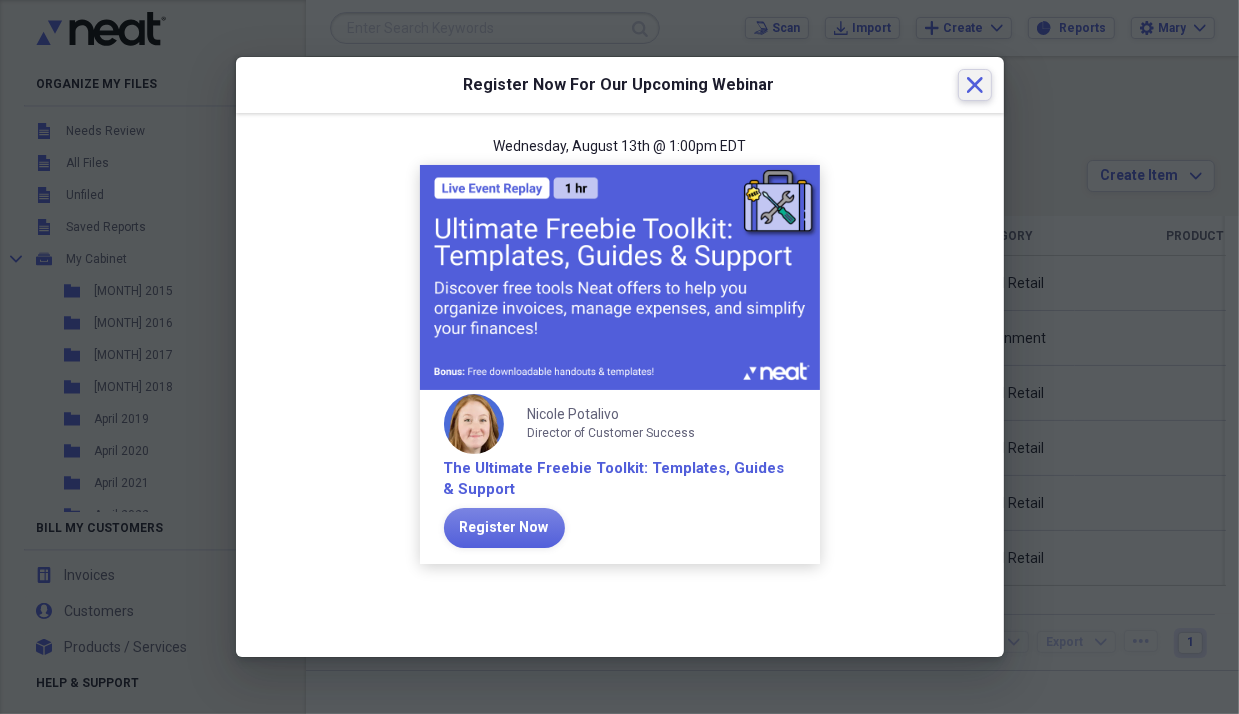 click on "Close" 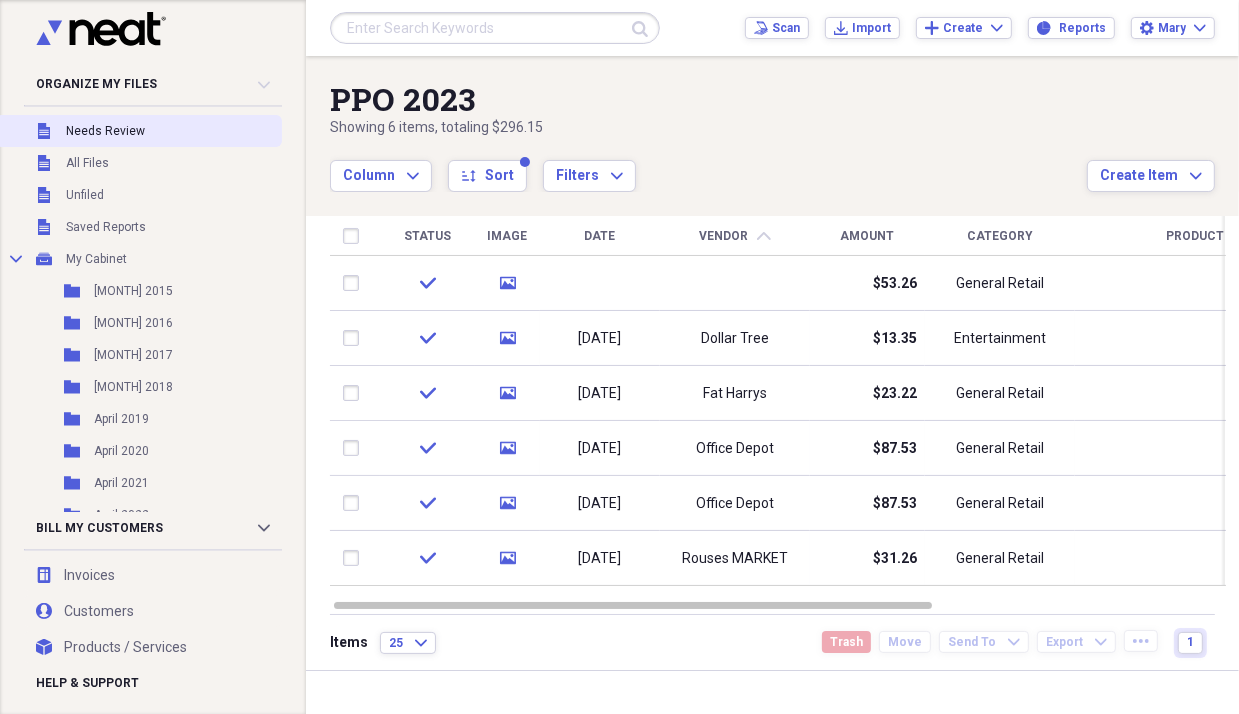 click on "Unfiled Needs Review" at bounding box center [139, 131] 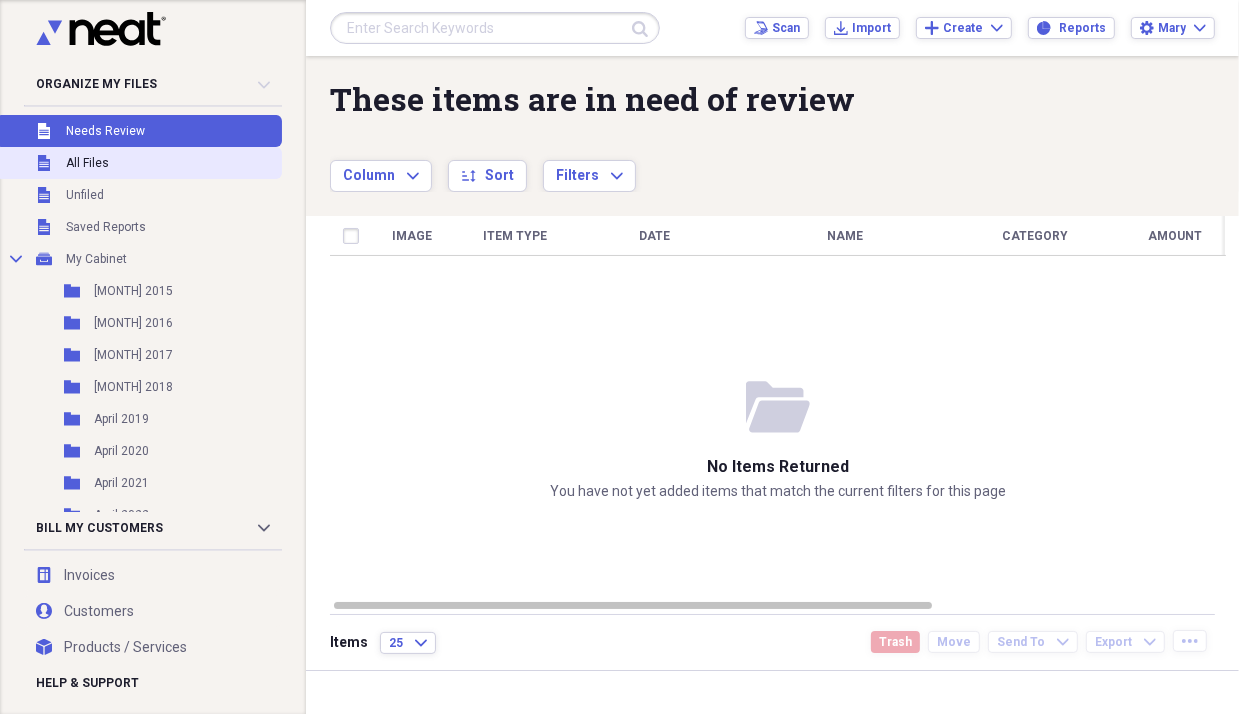click on "All Files" at bounding box center [87, 163] 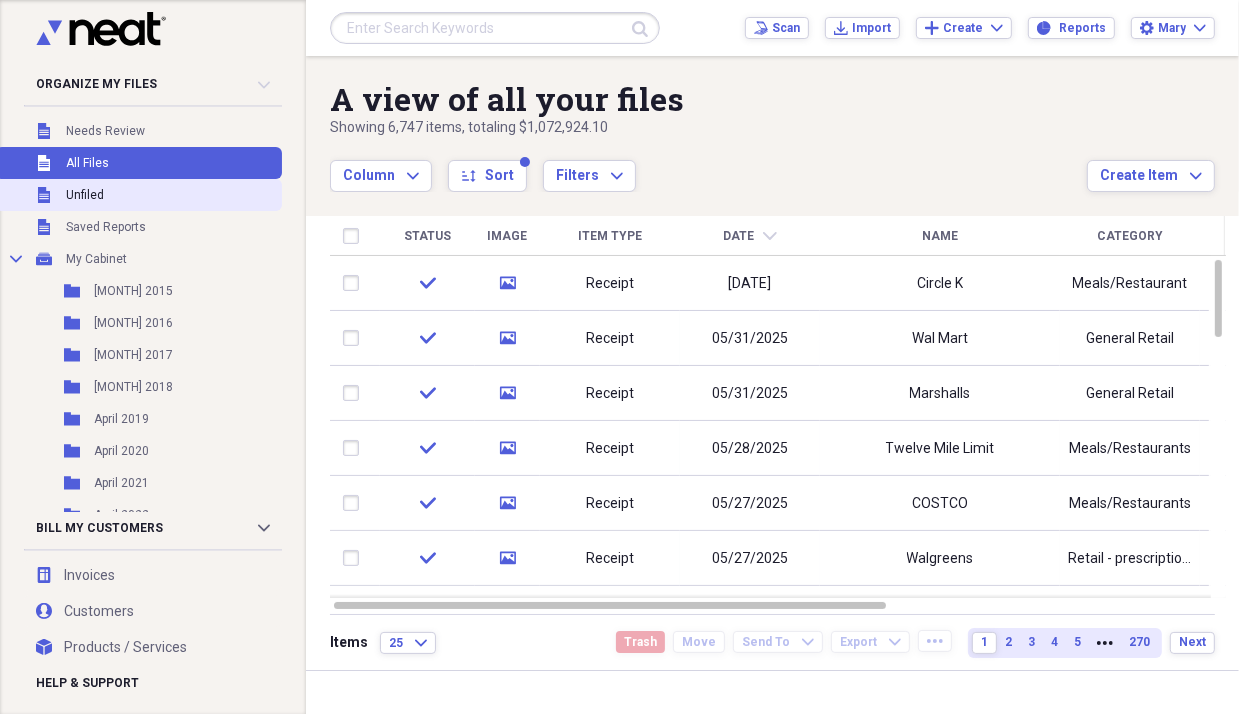 click on "Unfiled Unfiled" at bounding box center (139, 195) 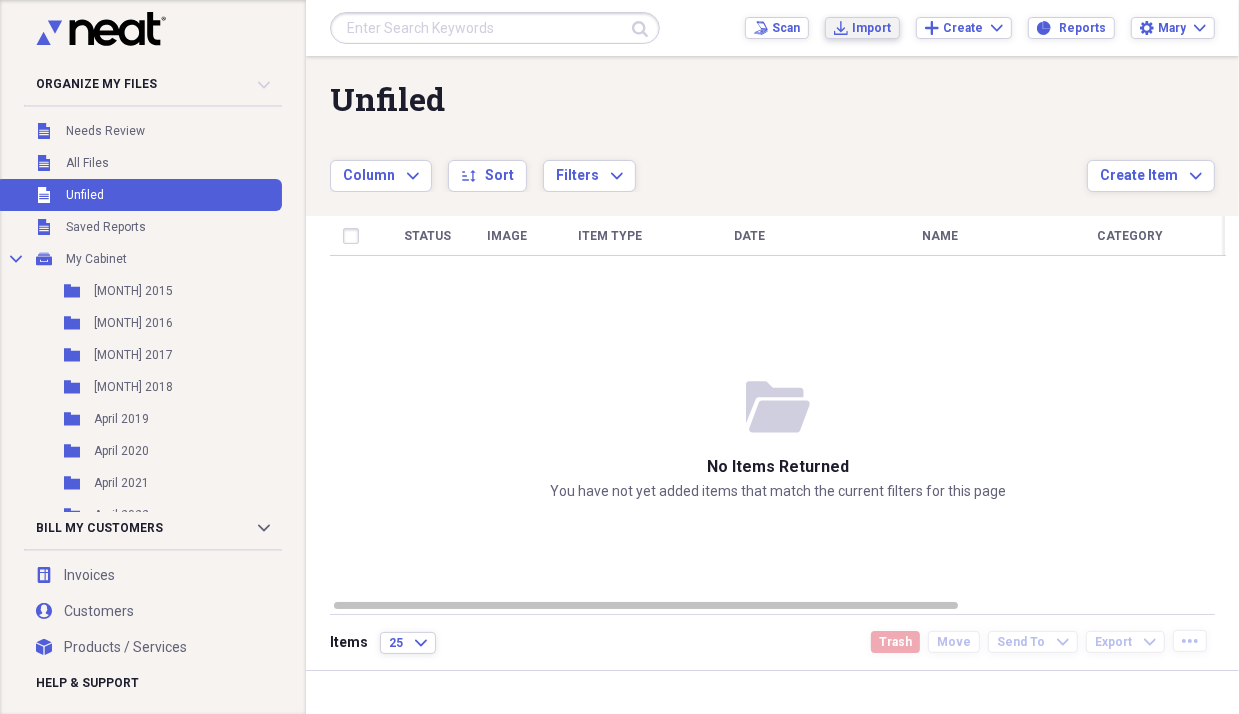 click on "Import" at bounding box center (871, 28) 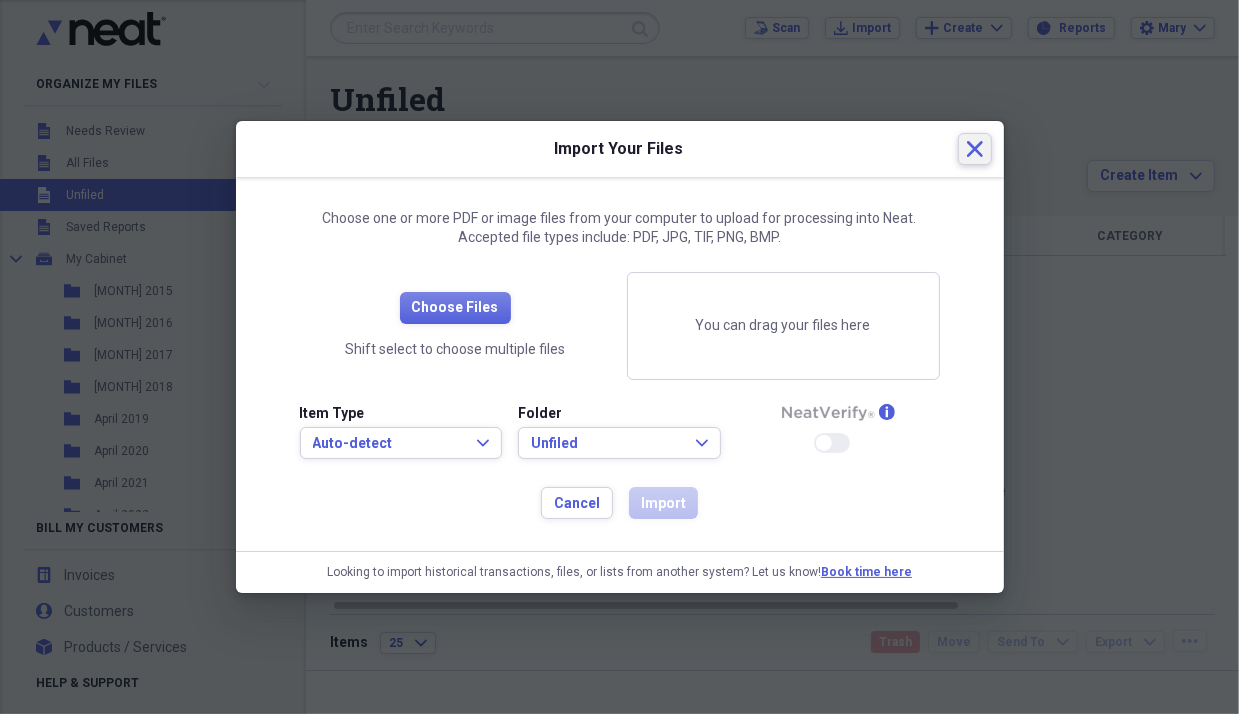 click 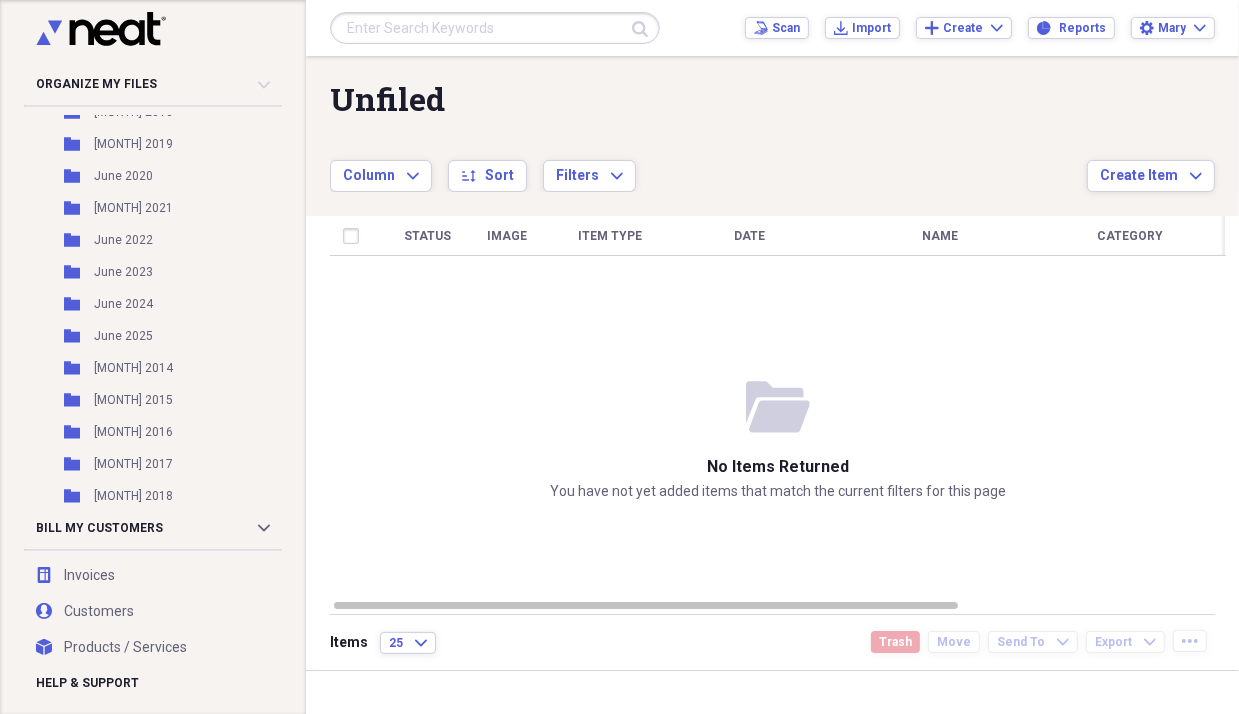scroll, scrollTop: 2408, scrollLeft: 0, axis: vertical 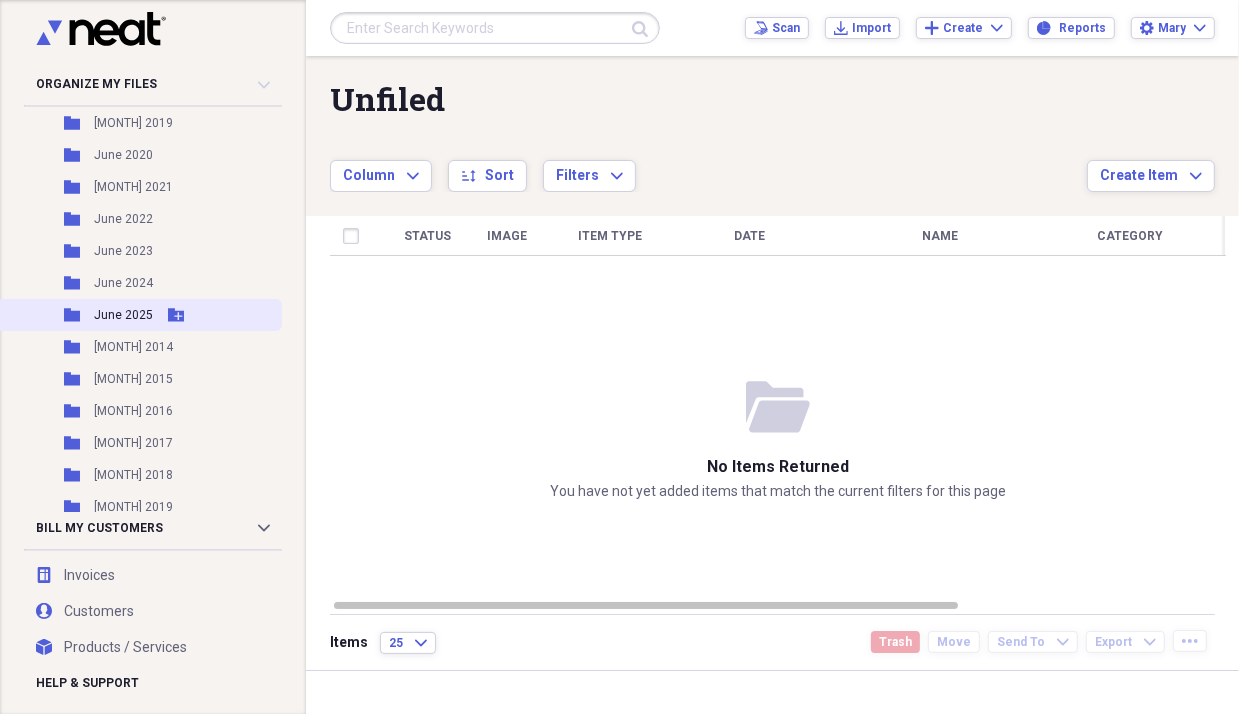 click on "June 2025" at bounding box center (123, 315) 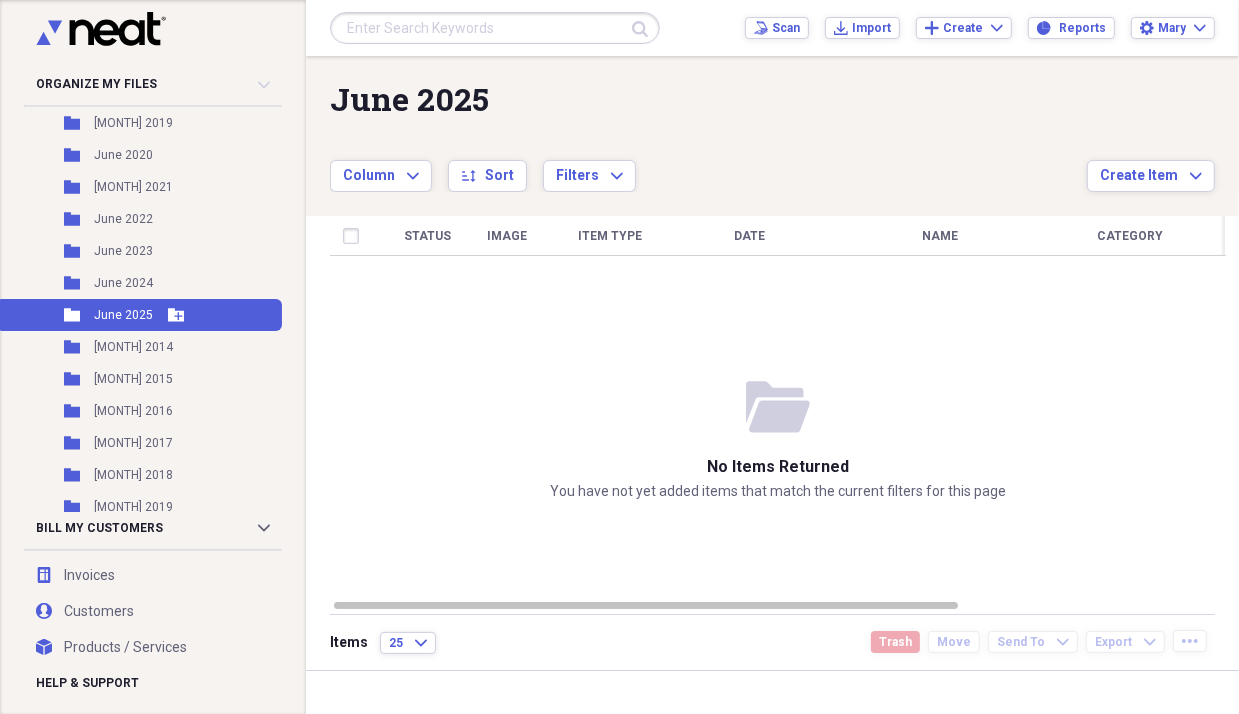 click on "June 2025" at bounding box center [123, 315] 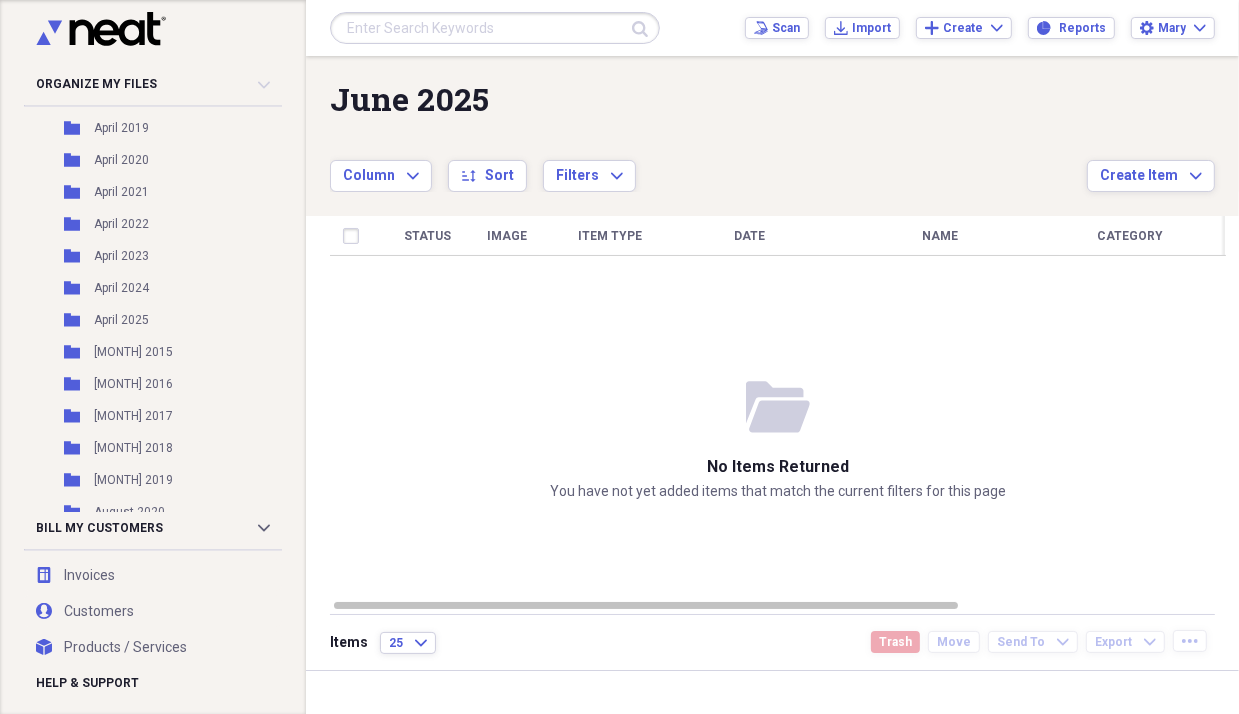 scroll, scrollTop: 0, scrollLeft: 0, axis: both 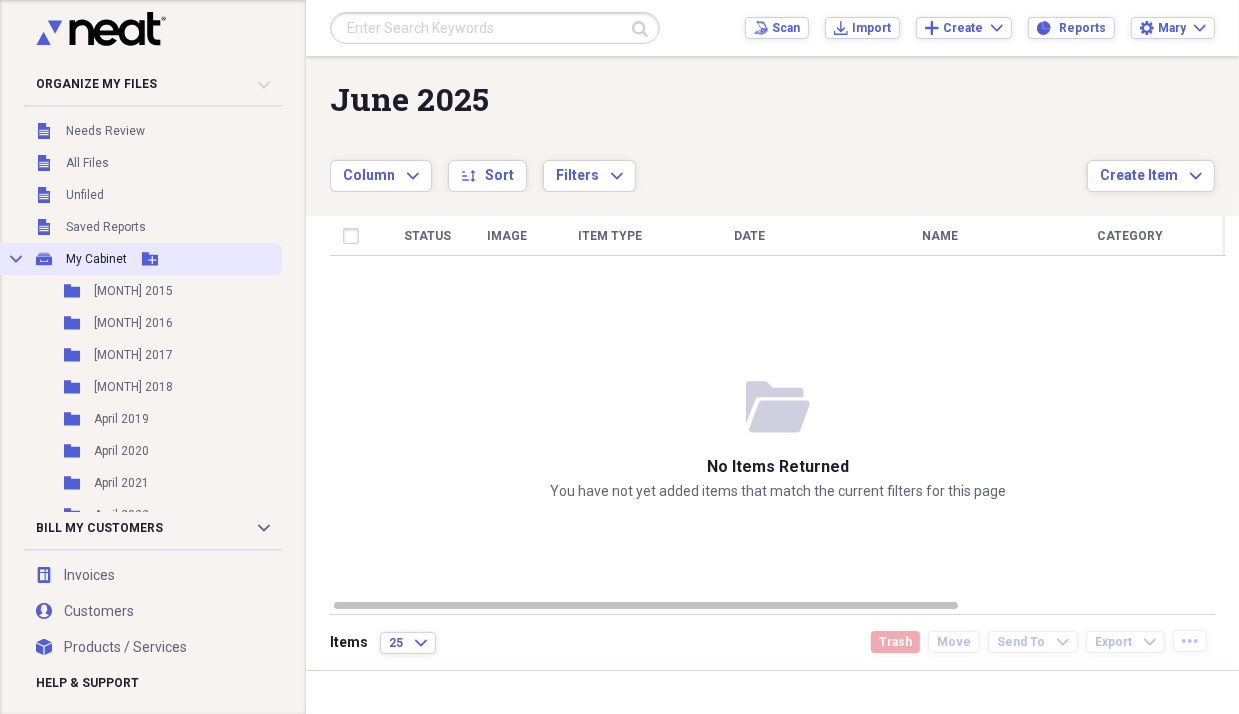click on "Collapse" 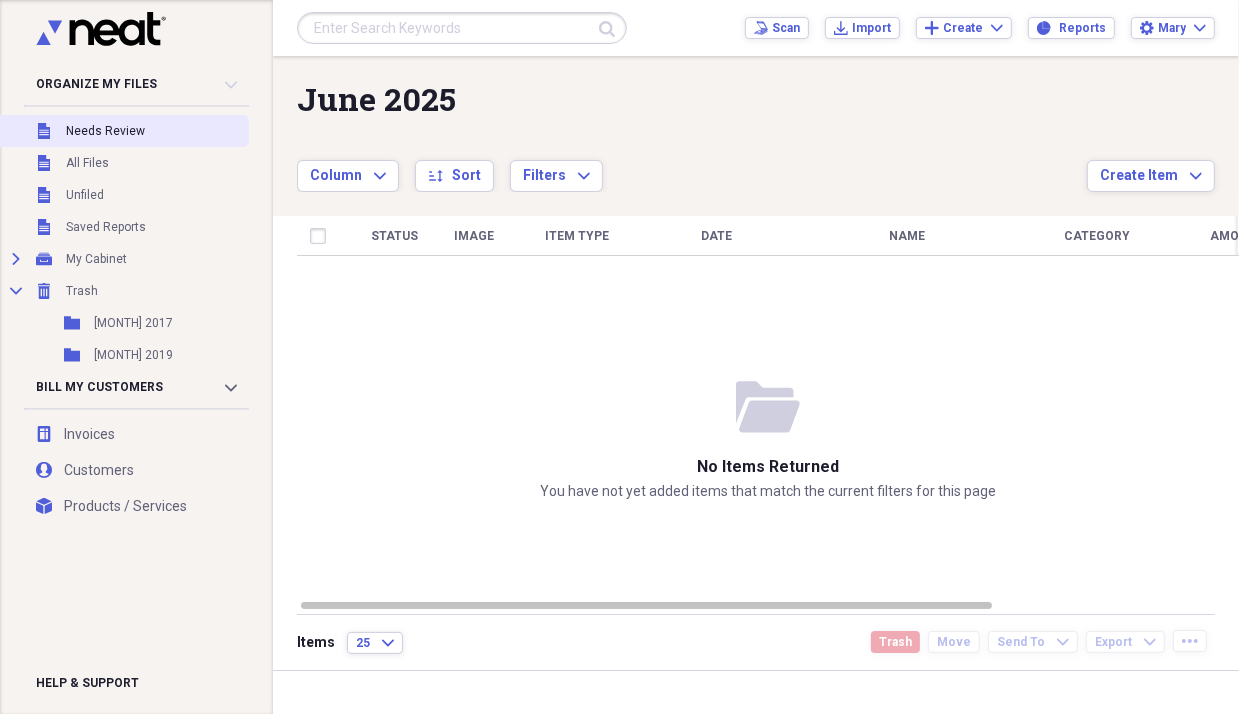 click on "Needs Review" at bounding box center [105, 131] 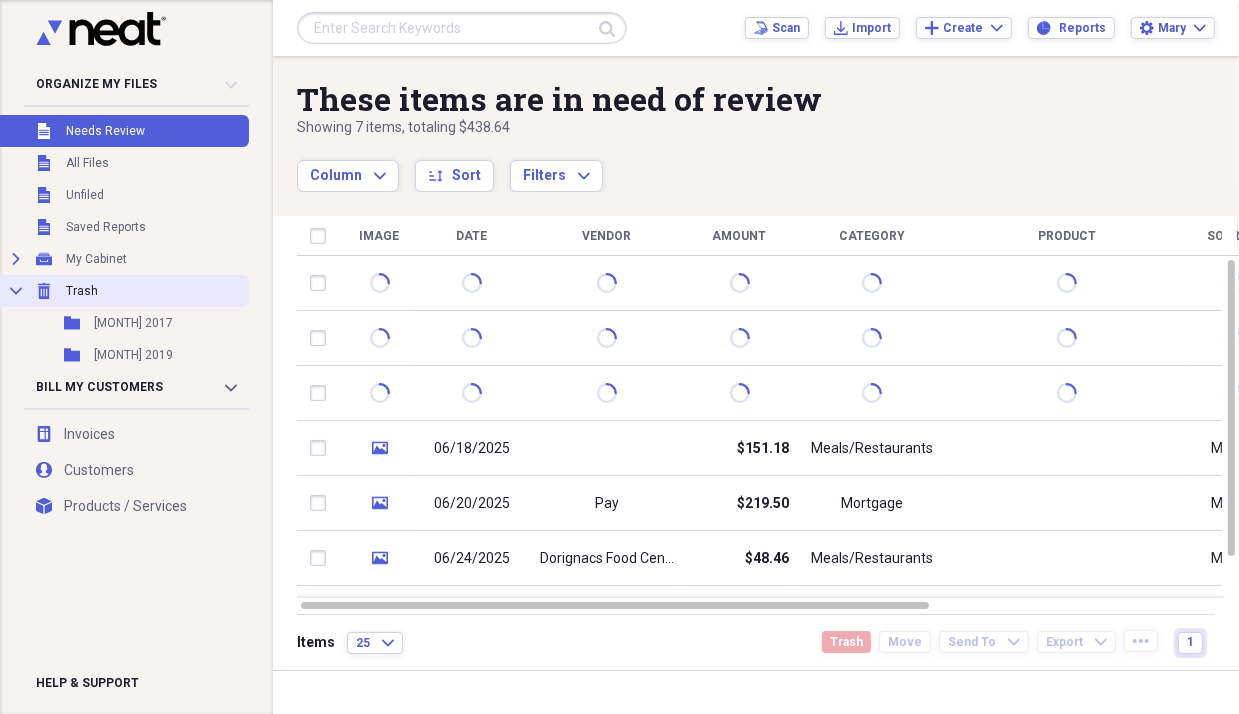click on "Collapse" 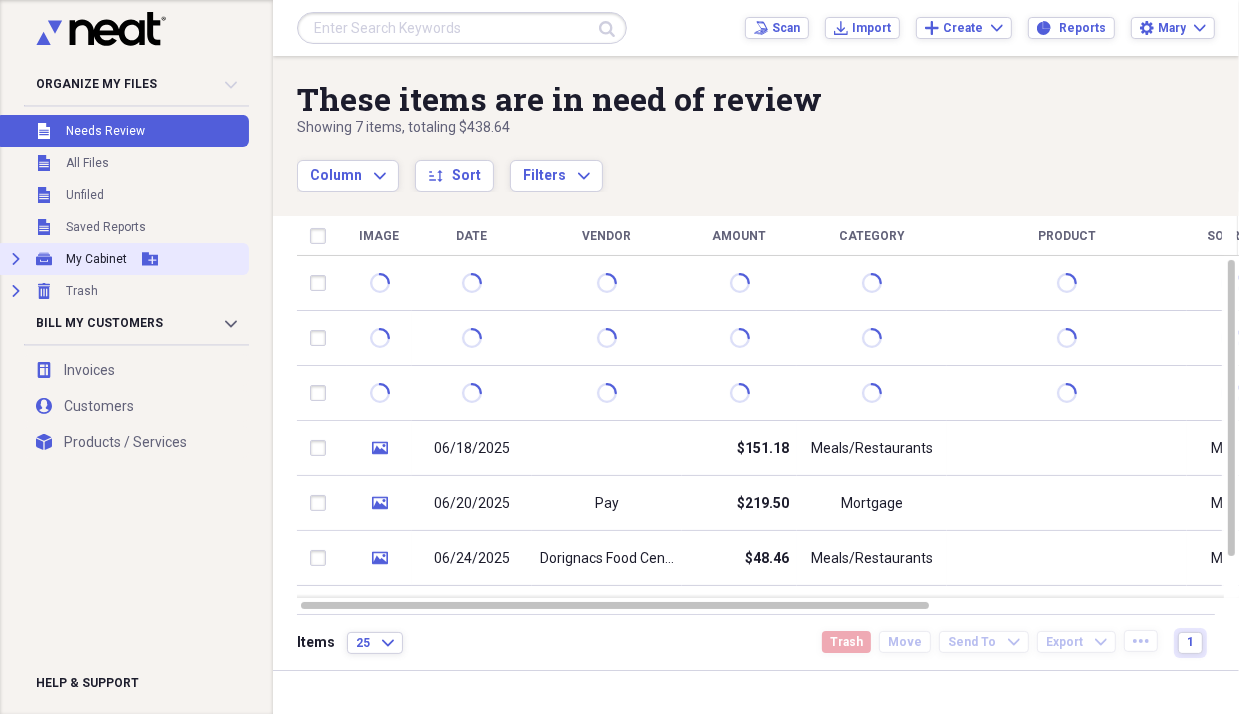 click on "Expand" at bounding box center [16, 259] 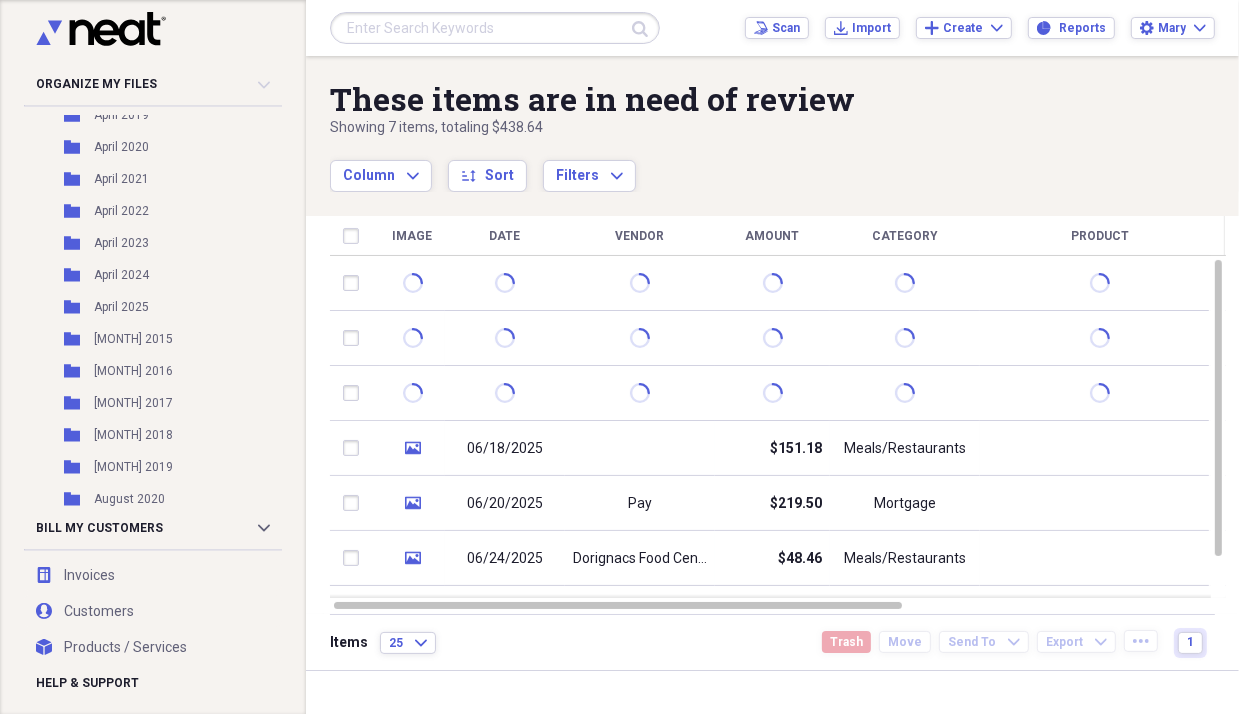 scroll, scrollTop: 0, scrollLeft: 0, axis: both 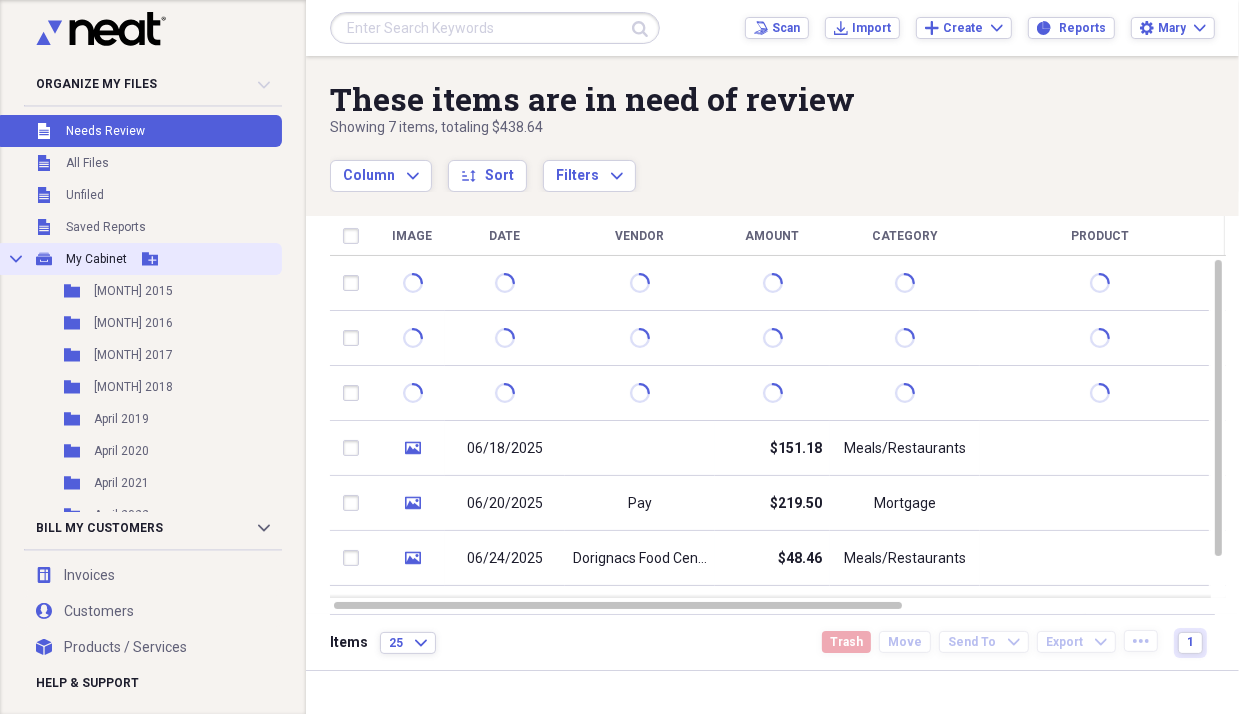 click on "Add Folder" 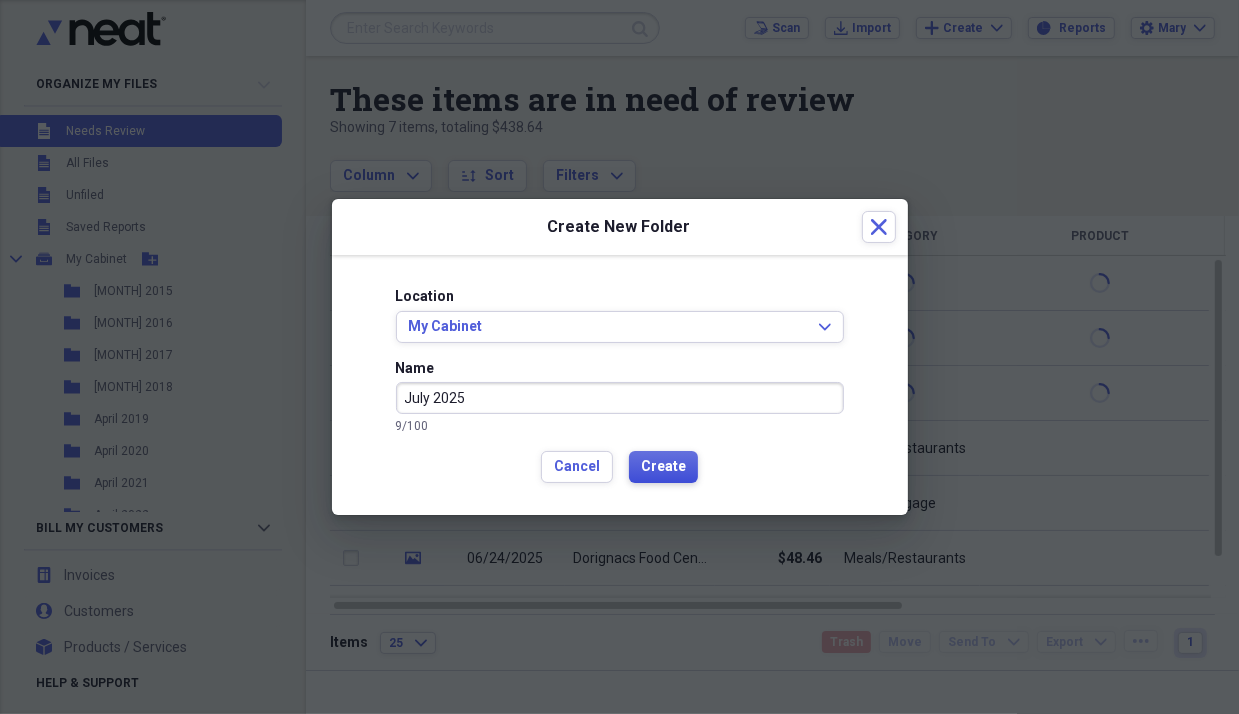 type on "July 2025" 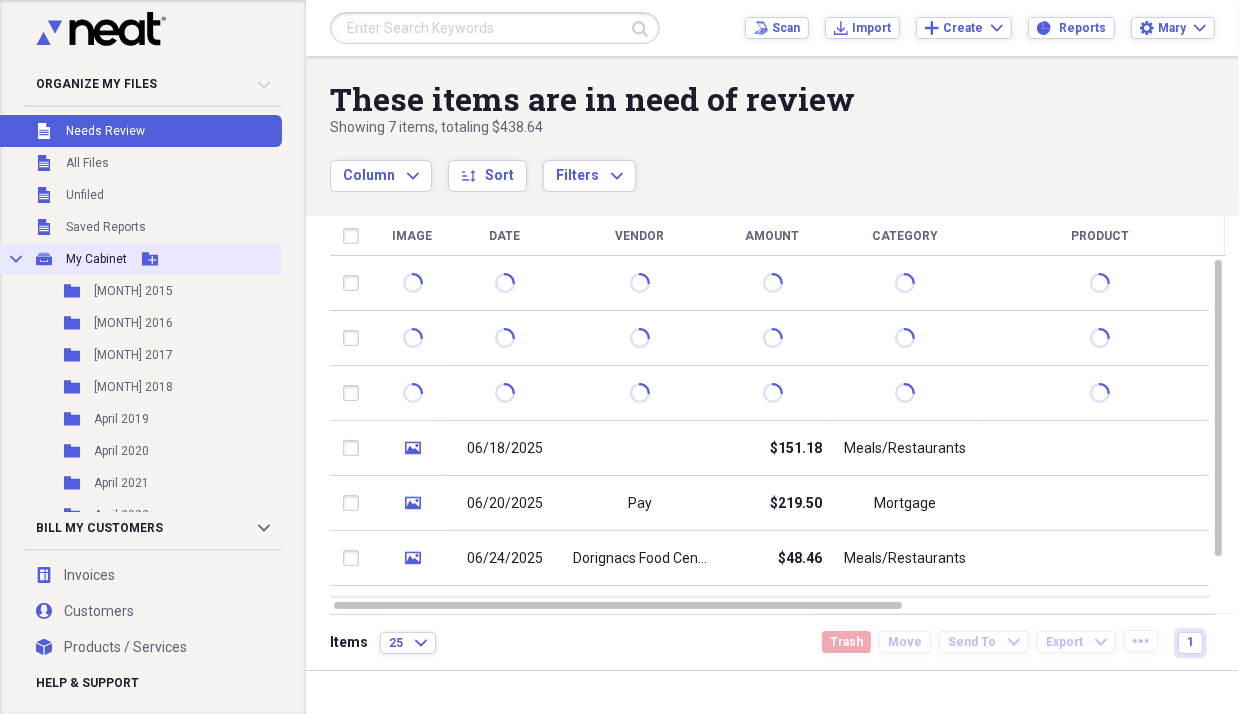 click on "Add Folder" 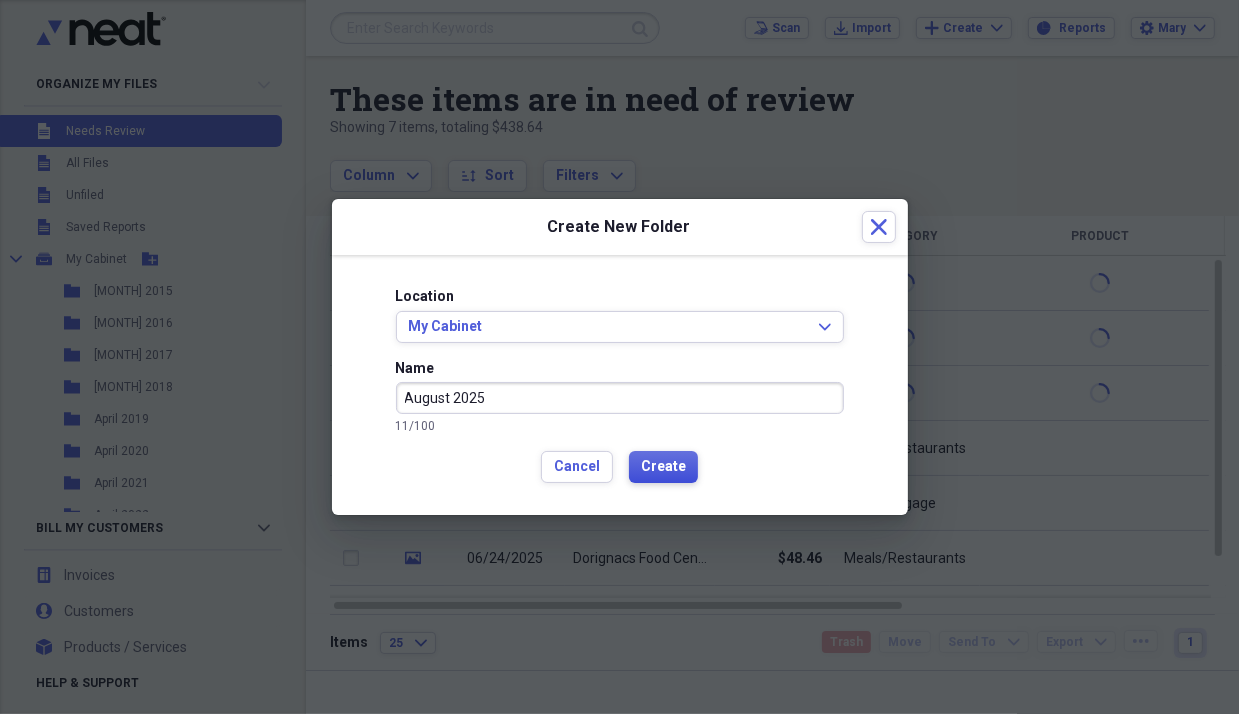 type on "August 2025" 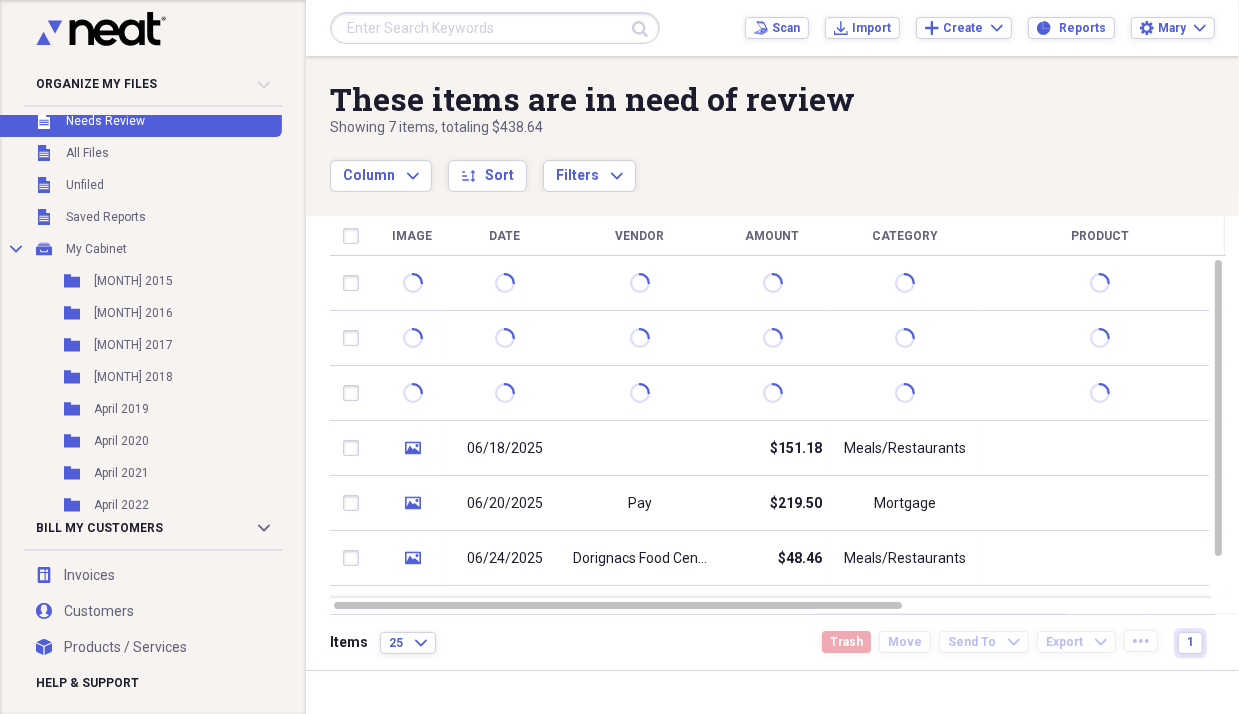 scroll, scrollTop: 0, scrollLeft: 0, axis: both 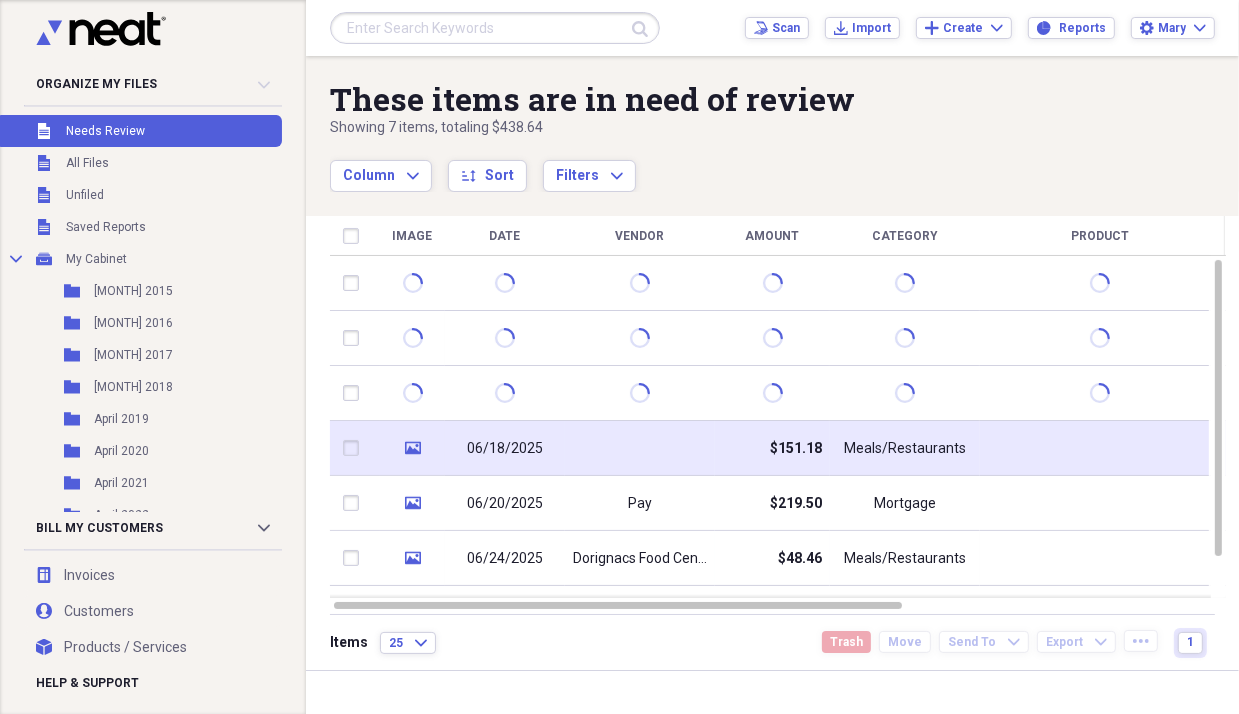 click on "media" at bounding box center (412, 448) 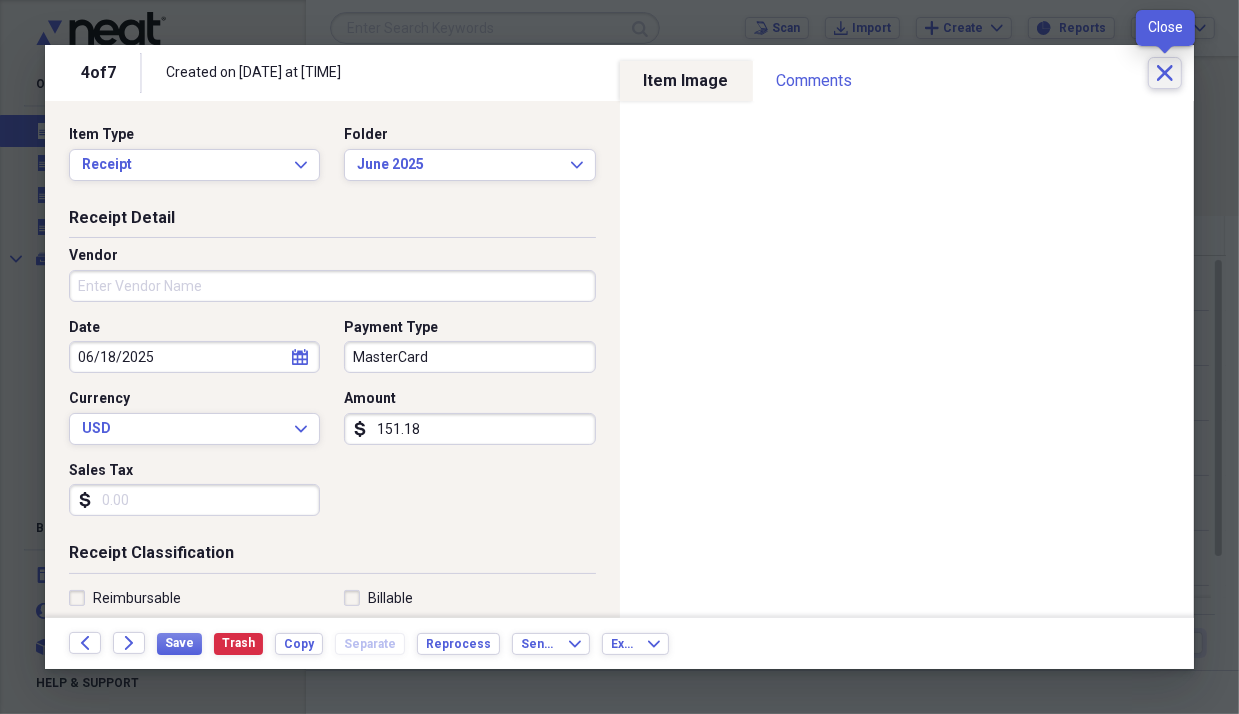 click on "Close" 